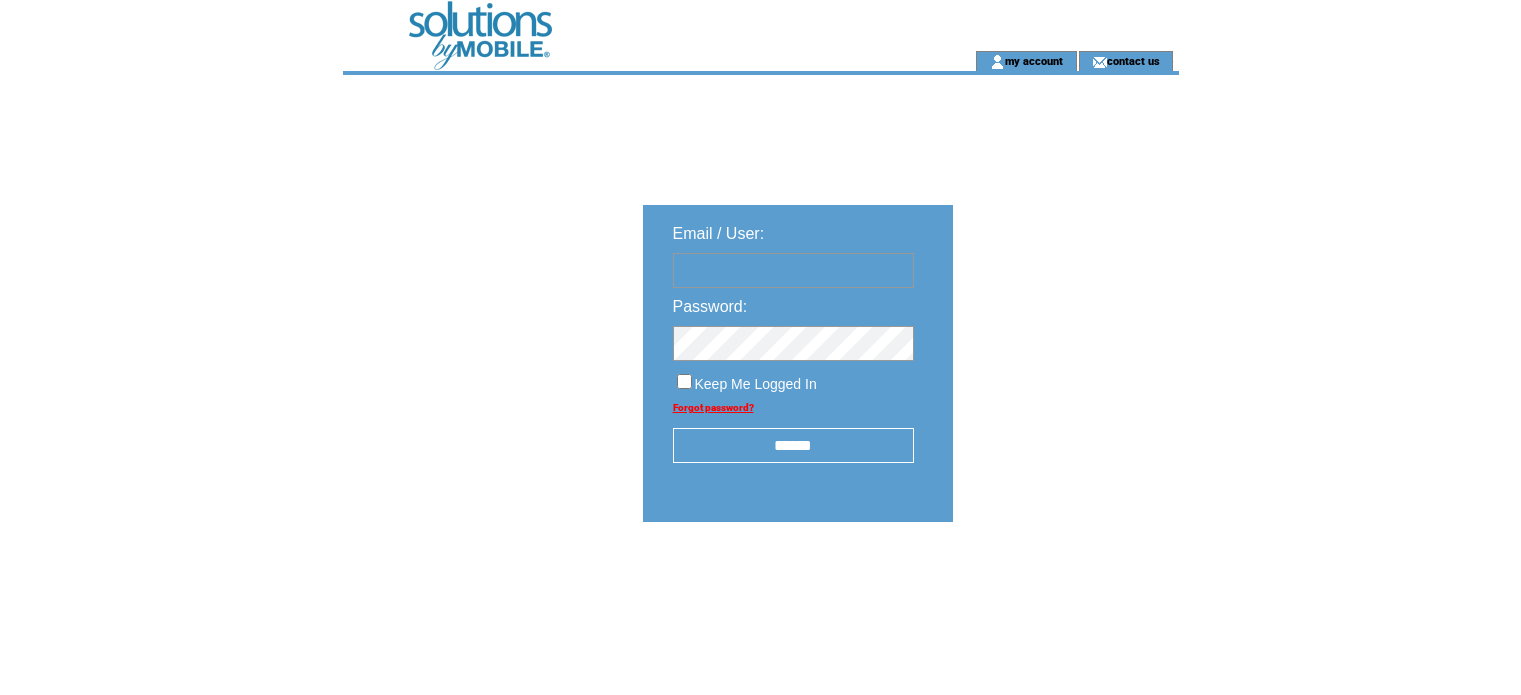 scroll, scrollTop: 0, scrollLeft: 0, axis: both 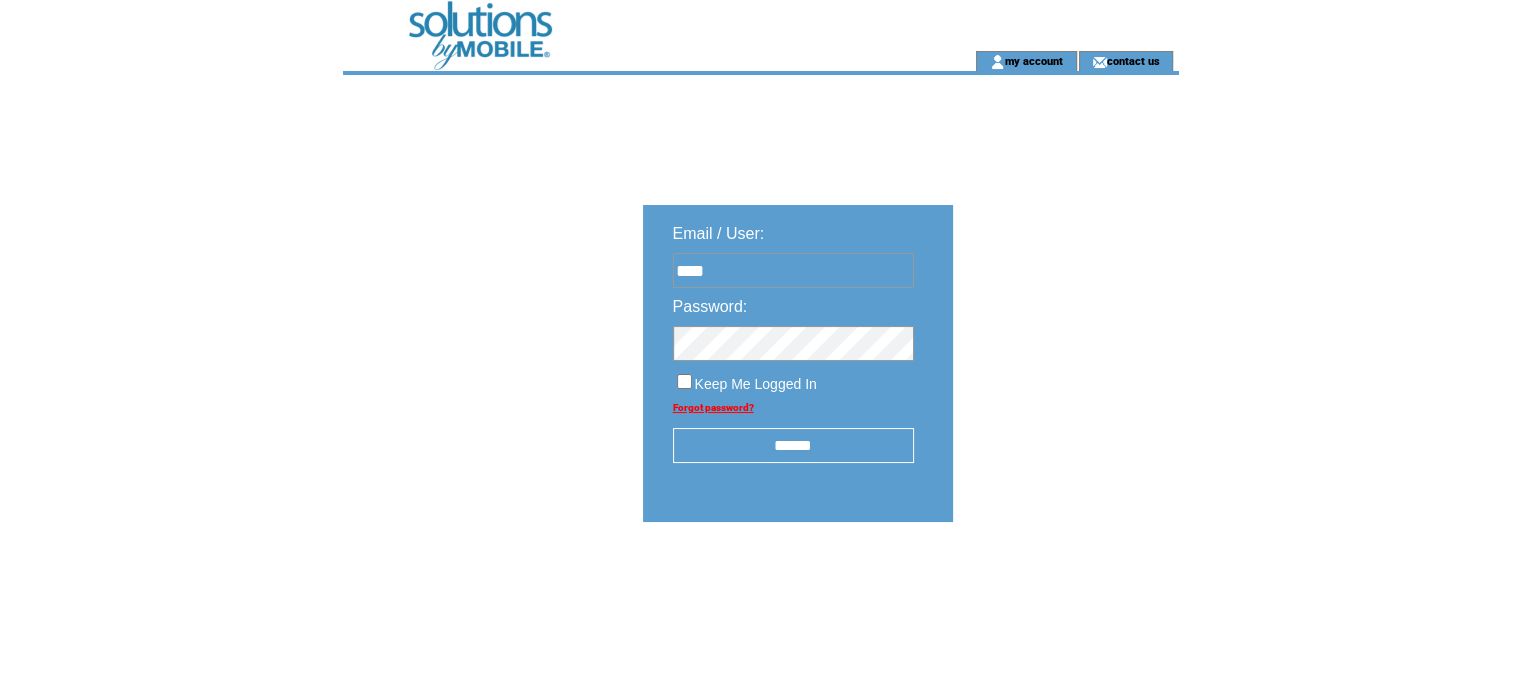 type on "**********" 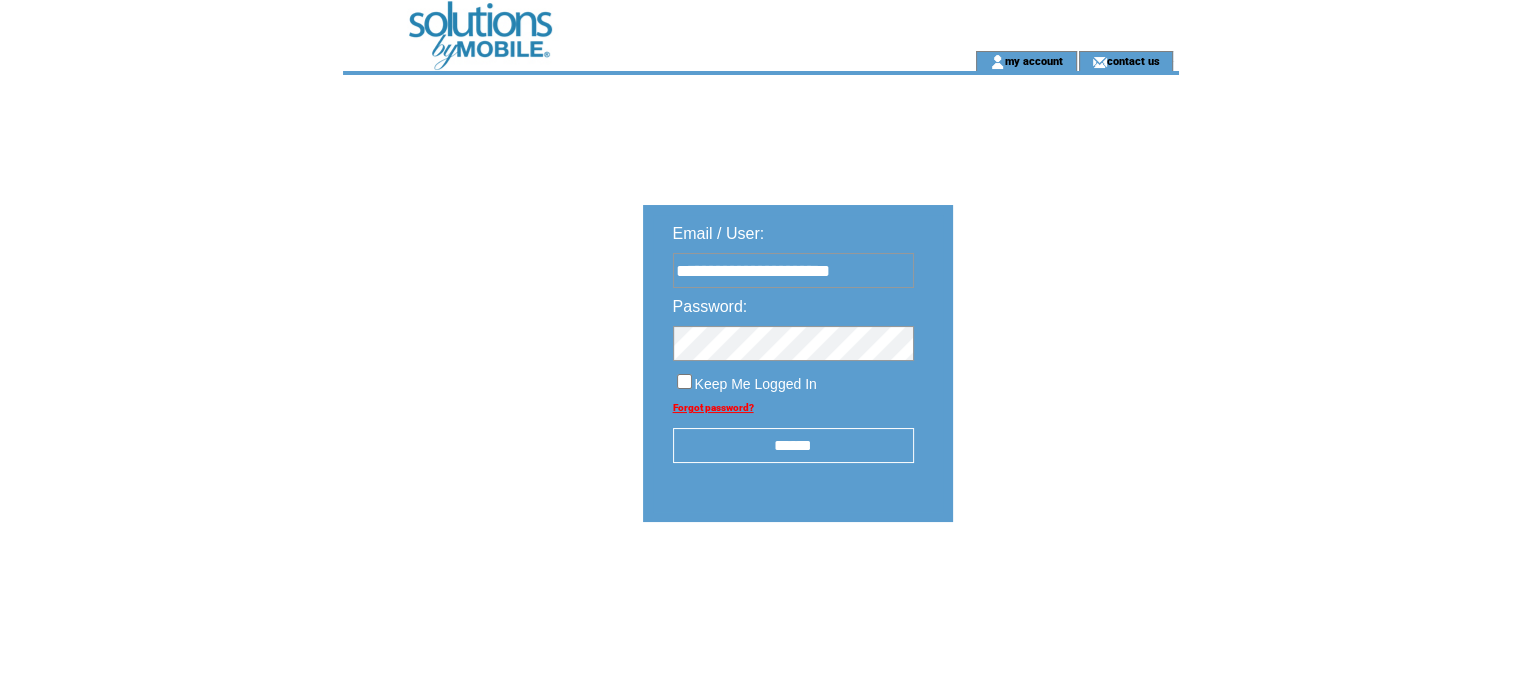 click on "******" at bounding box center [793, 445] 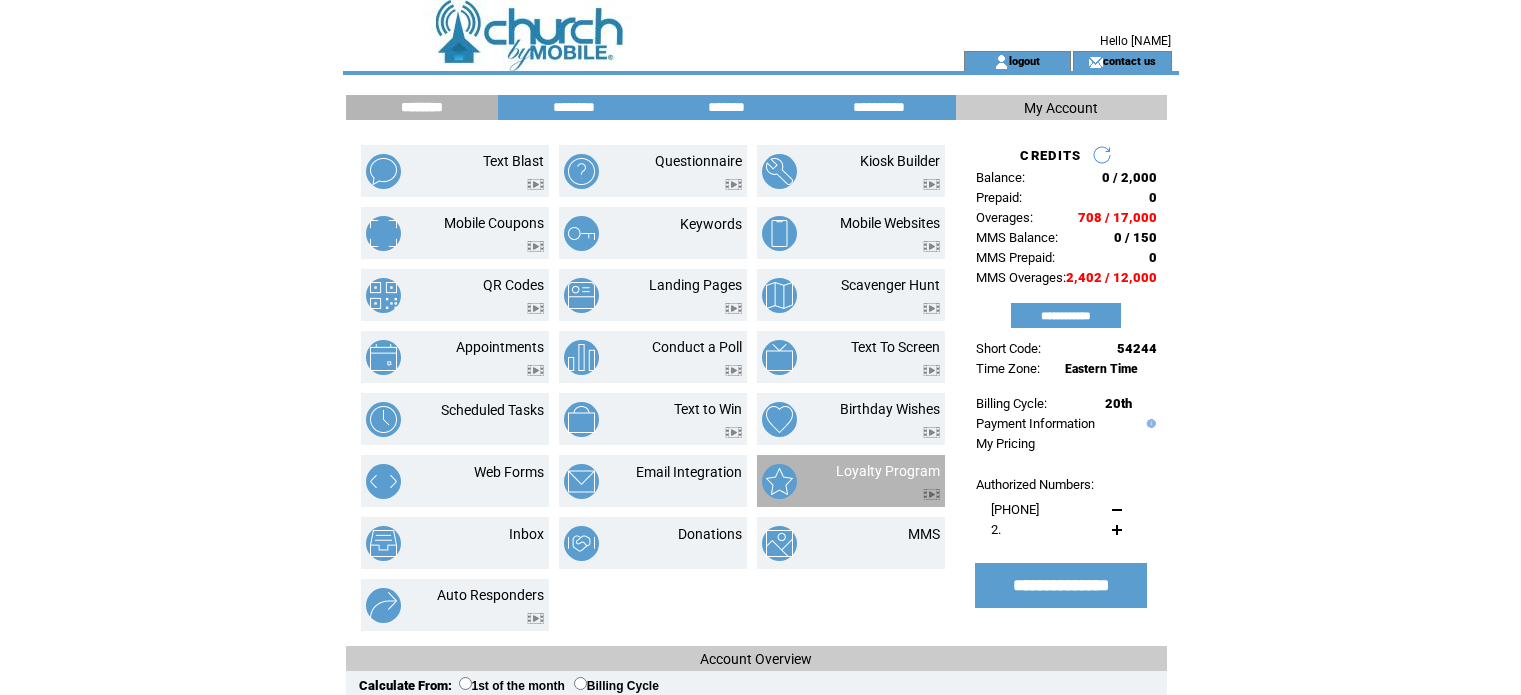 scroll, scrollTop: 0, scrollLeft: 0, axis: both 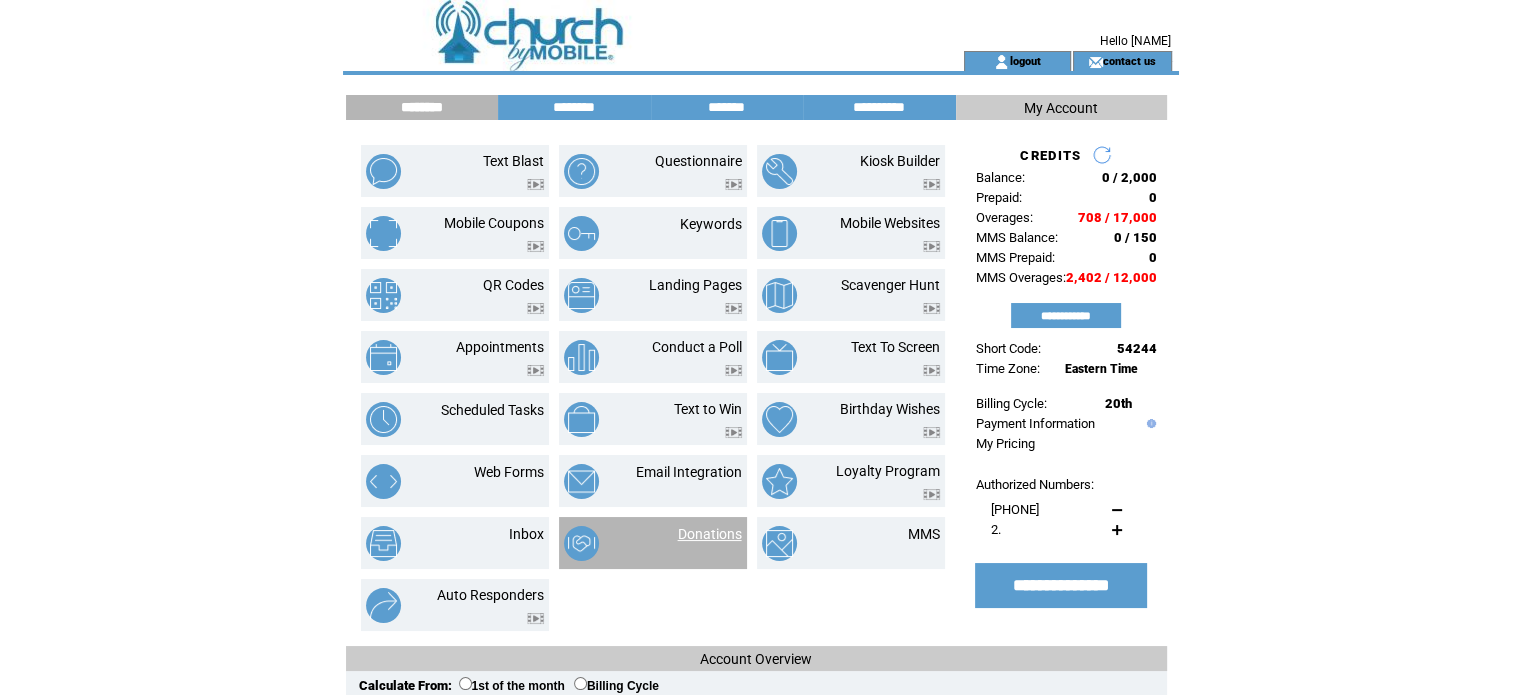click on "Donations" at bounding box center (710, 534) 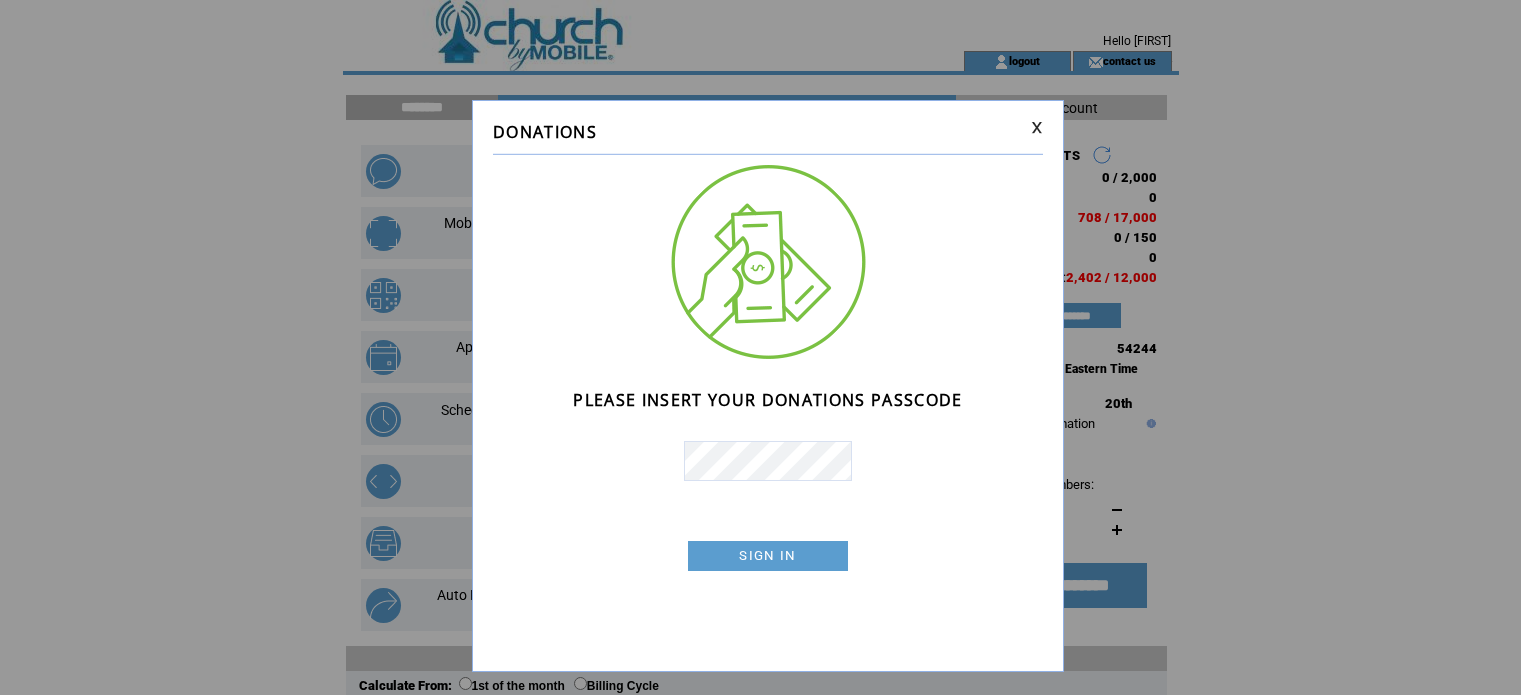 scroll, scrollTop: 0, scrollLeft: 0, axis: both 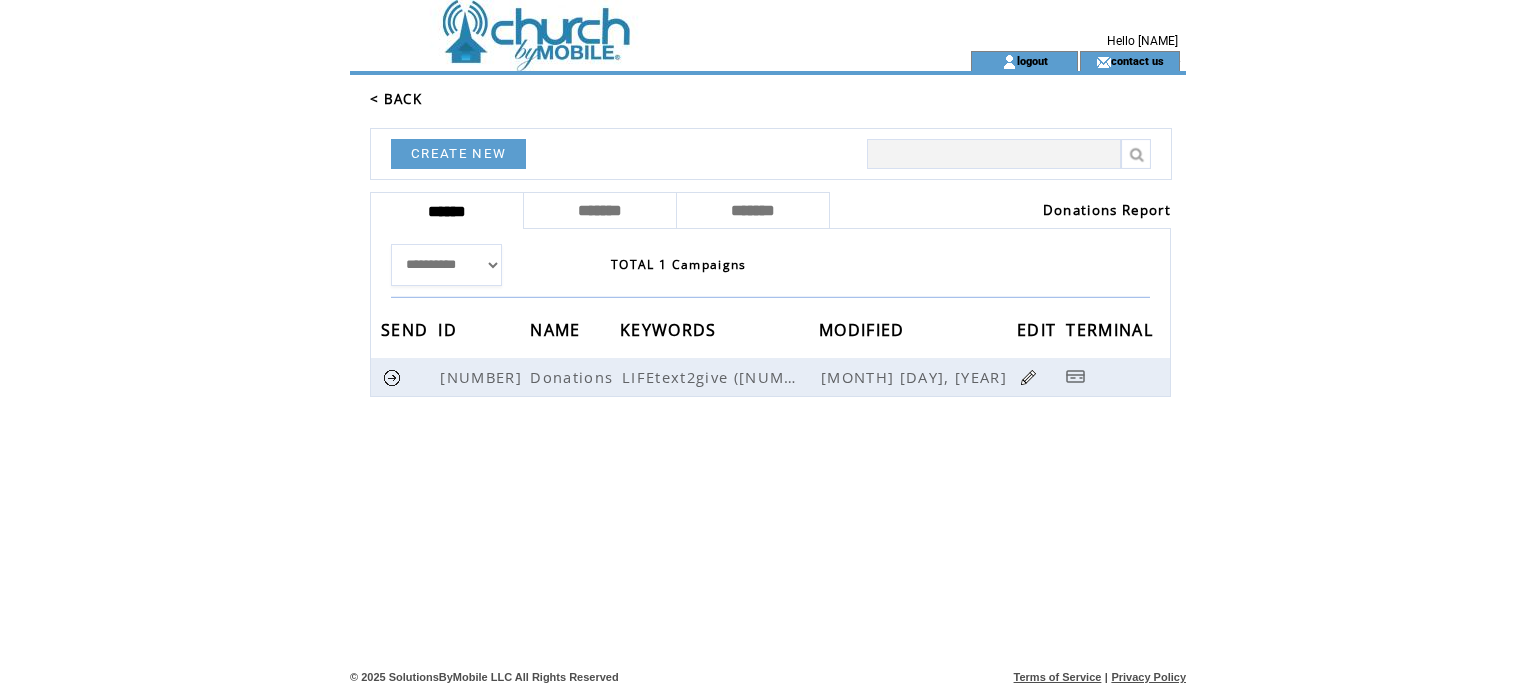 click on "Donations Report" at bounding box center (1107, 210) 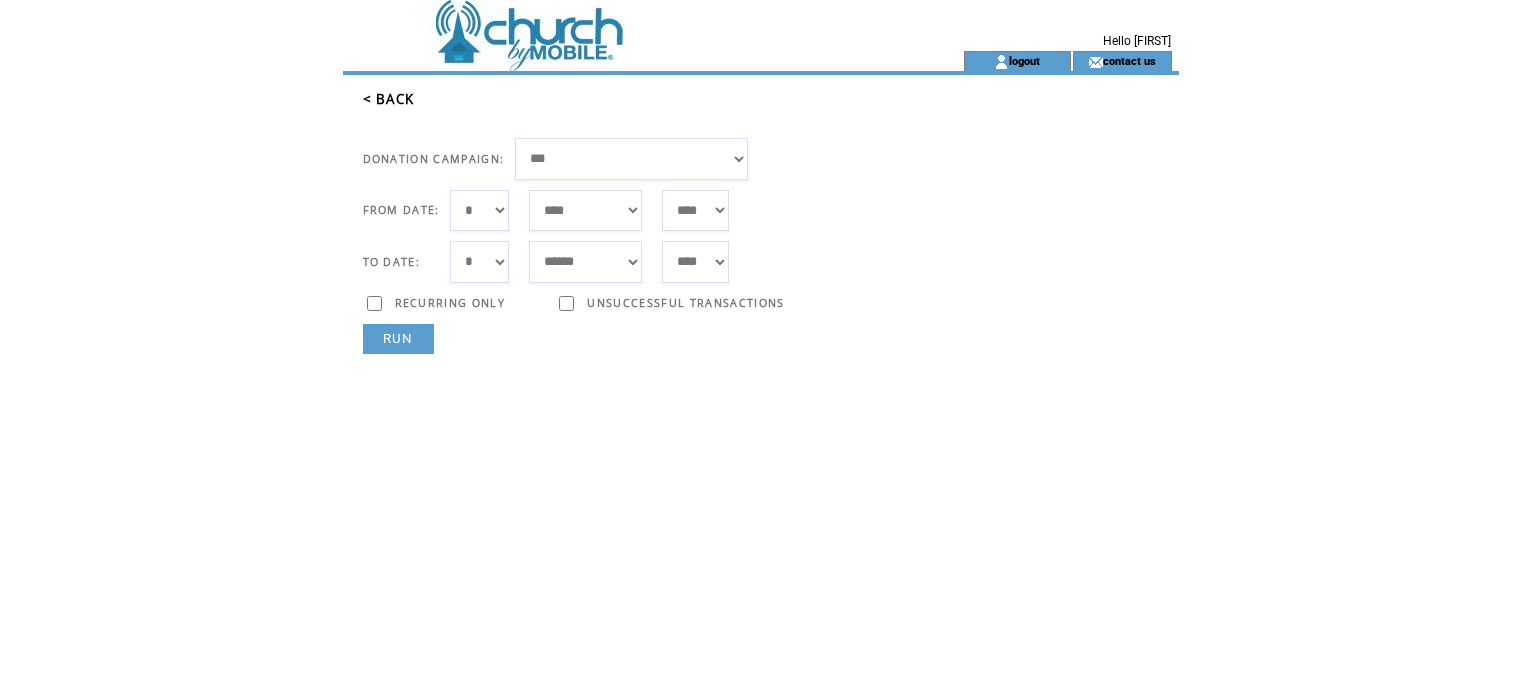 scroll, scrollTop: 0, scrollLeft: 0, axis: both 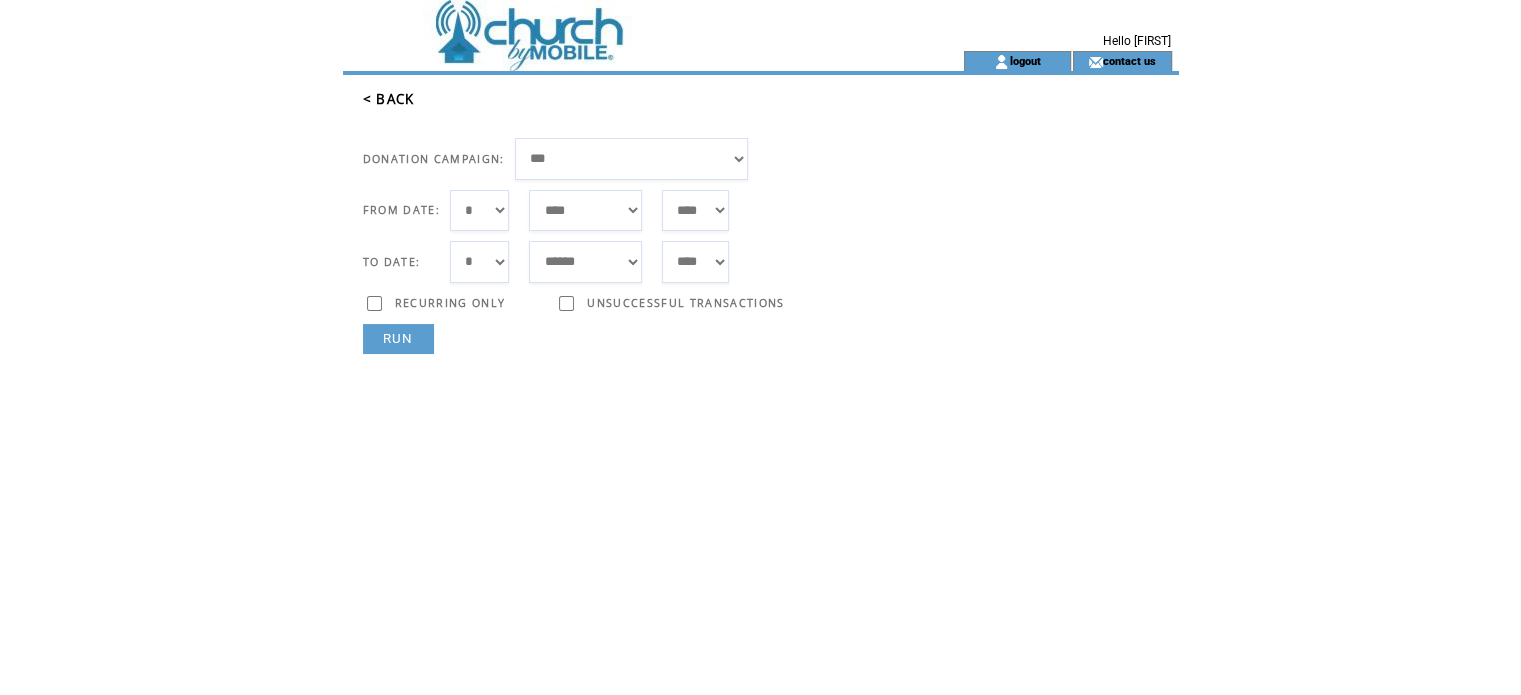click on "**********" at bounding box center [632, 159] 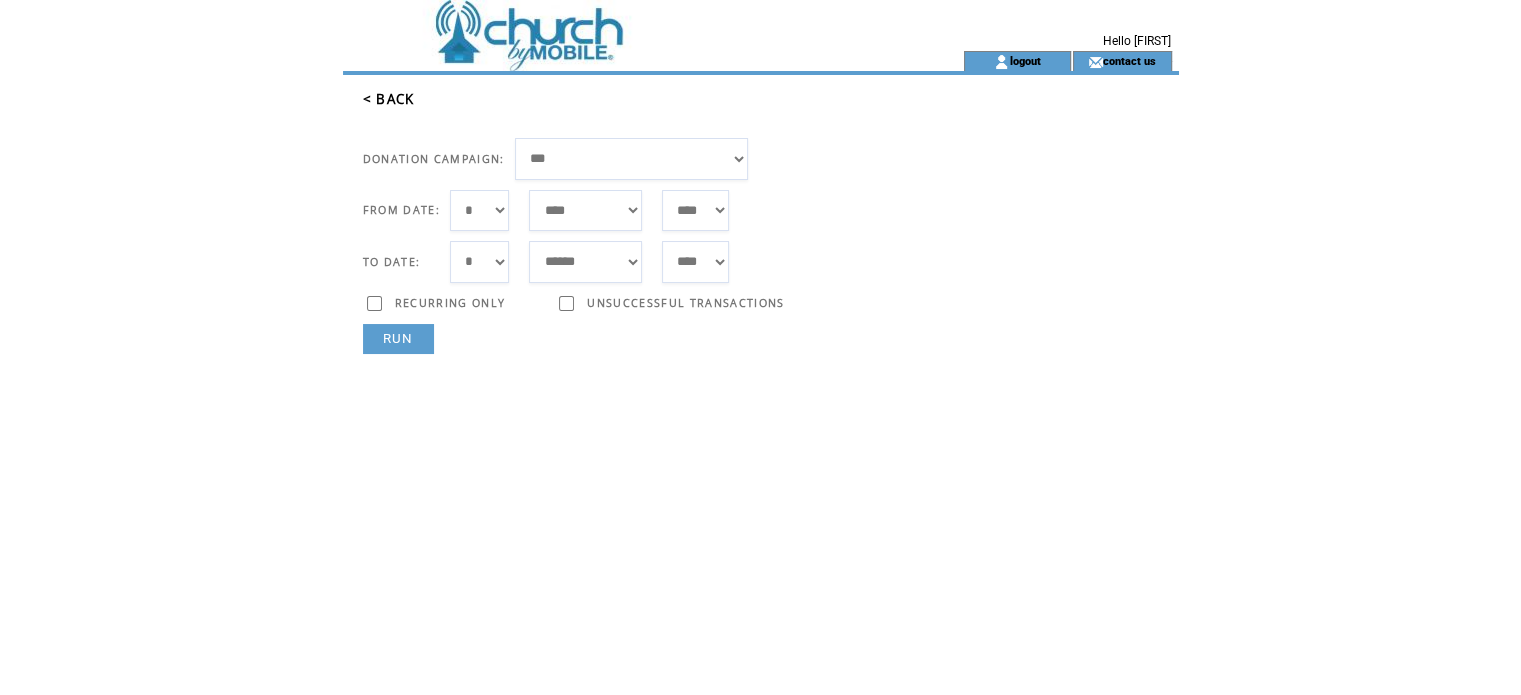 select on "***" 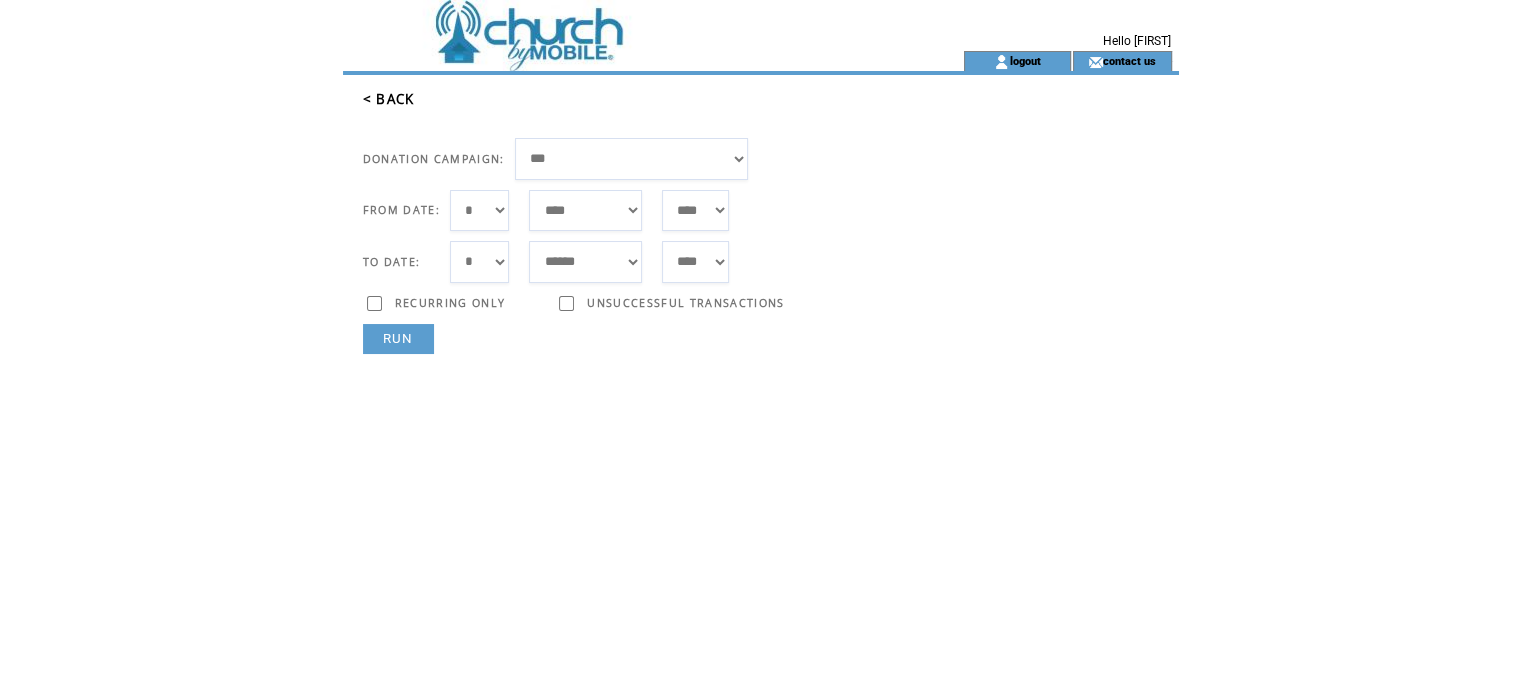 click on "**********" at bounding box center (632, 159) 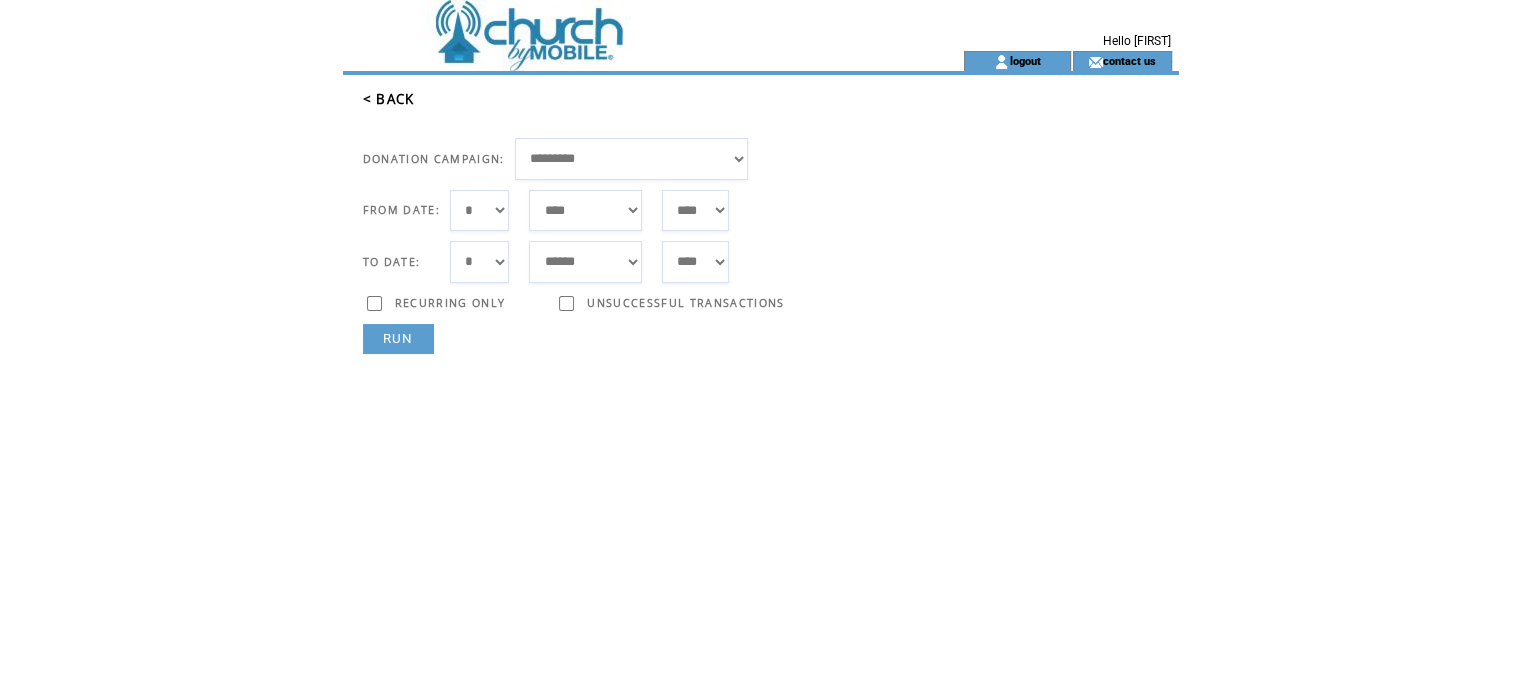 click on "*** 	 * 	 * 	 * 	 * 	 * 	 * 	 * 	 * 	 * 	 ** 	 ** 	 ** 	 ** 	 ** 	 ** 	 ** 	 ** 	 ** 	 ** 	 ** 	 ** 	 ** 	 ** 	 ** 	 ** 	 ** 	 ** 	 ** 	 ** 	 ** 	 **" at bounding box center (480, 211) 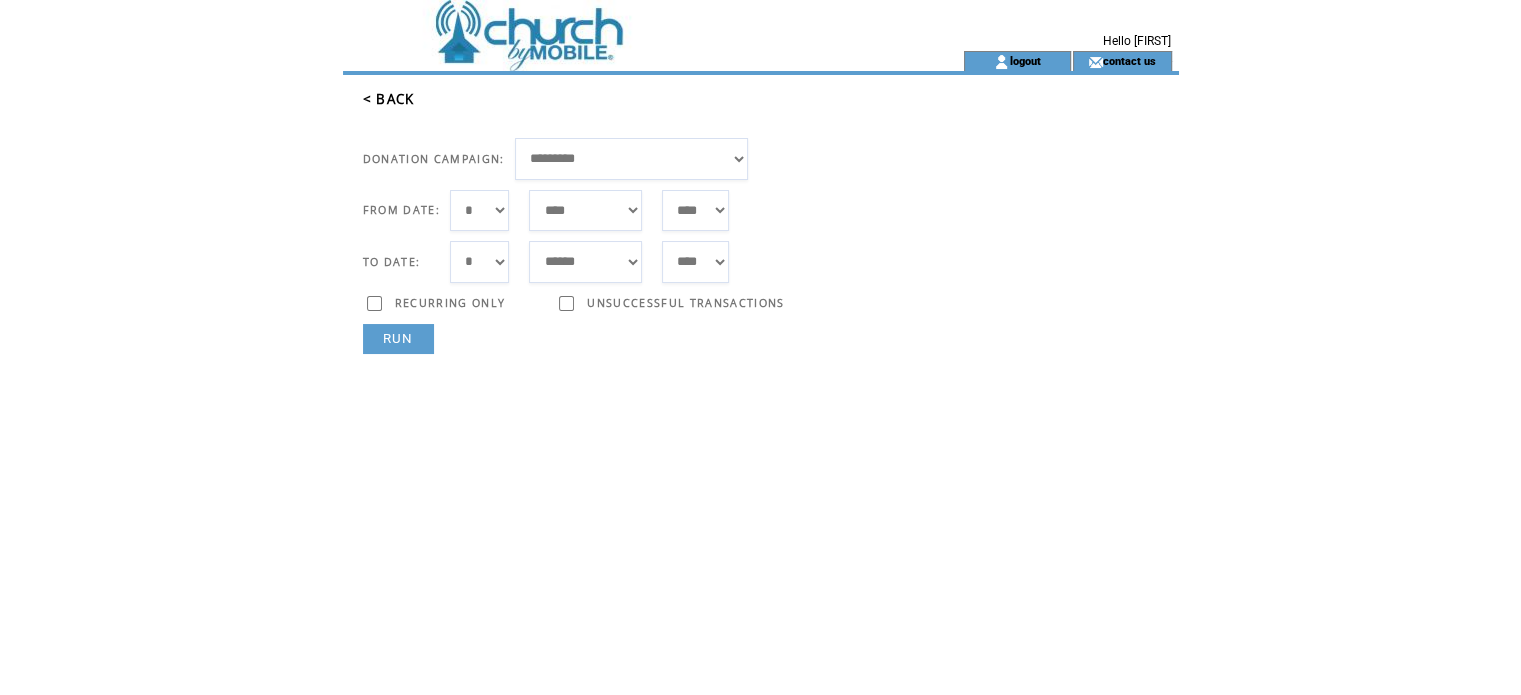 select on "**" 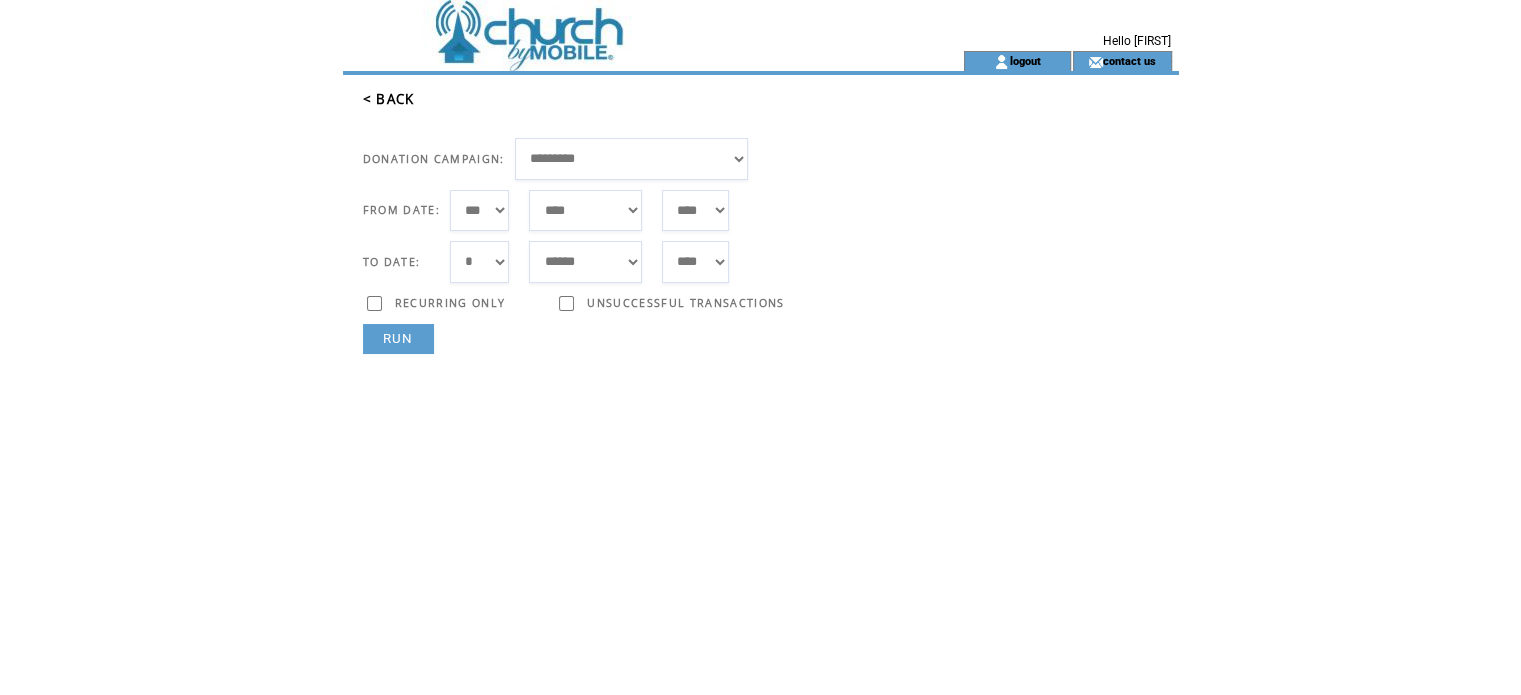 click on "*** 	 * 	 * 	 * 	 * 	 * 	 * 	 * 	 * 	 * 	 ** 	 ** 	 ** 	 ** 	 ** 	 ** 	 ** 	 ** 	 ** 	 ** 	 ** 	 ** 	 ** 	 ** 	 ** 	 ** 	 ** 	 ** 	 ** 	 ** 	 ** 	 **" at bounding box center (480, 211) 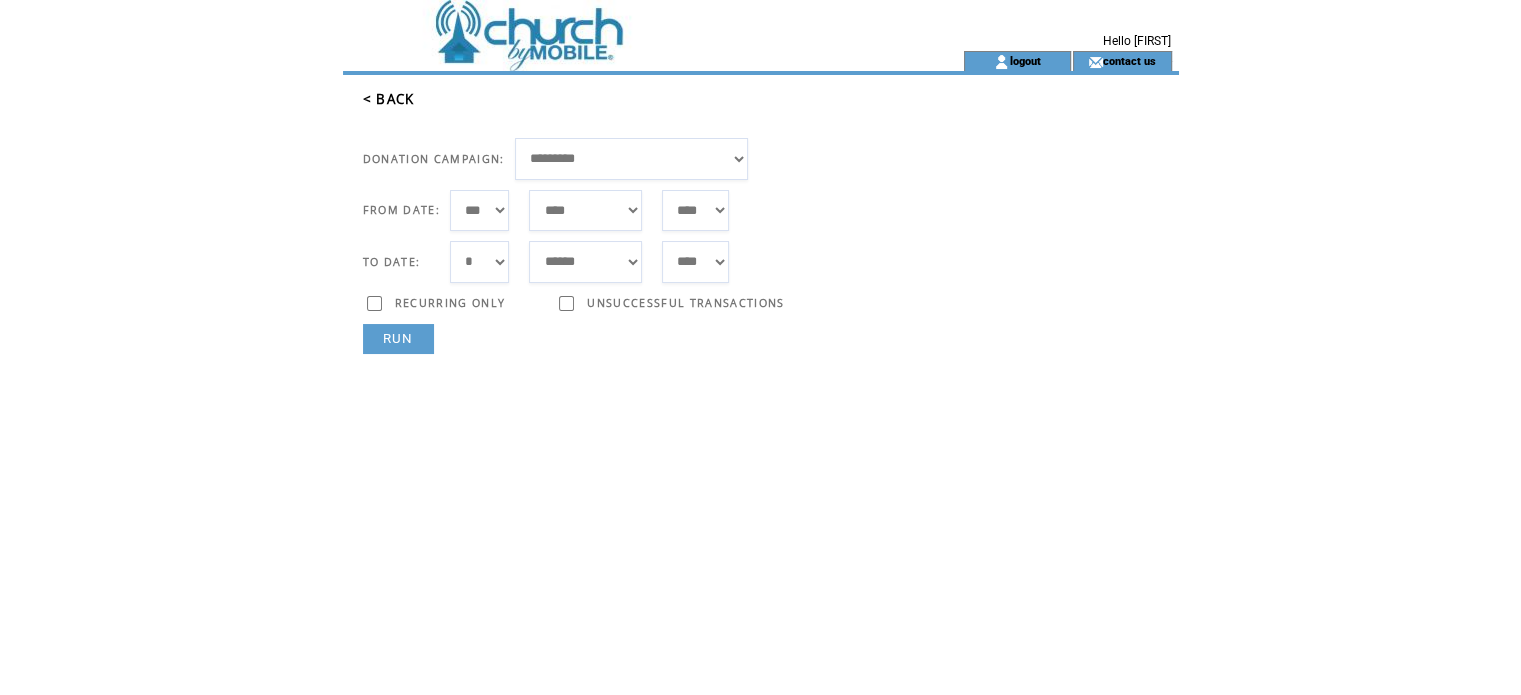 select on "*" 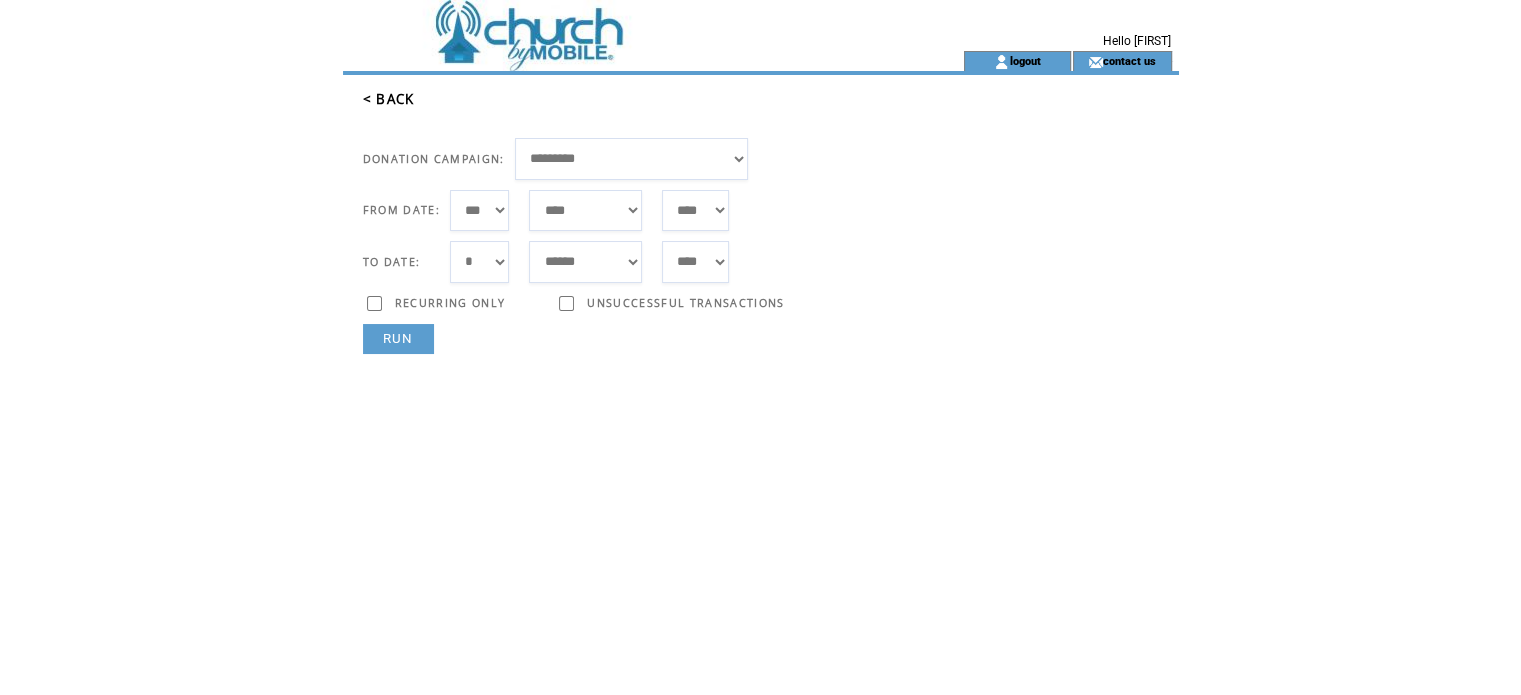 click on "*** 	 * 	 * 	 * 	 * 	 * 	 * 	 * 	 * 	 * 	 ** 	 ** 	 ** 	 ** 	 ** 	 ** 	 ** 	 ** 	 ** 	 ** 	 ** 	 ** 	 ** 	 ** 	 ** 	 ** 	 ** 	 ** 	 ** 	 ** 	 ** 	 **" at bounding box center (480, 262) 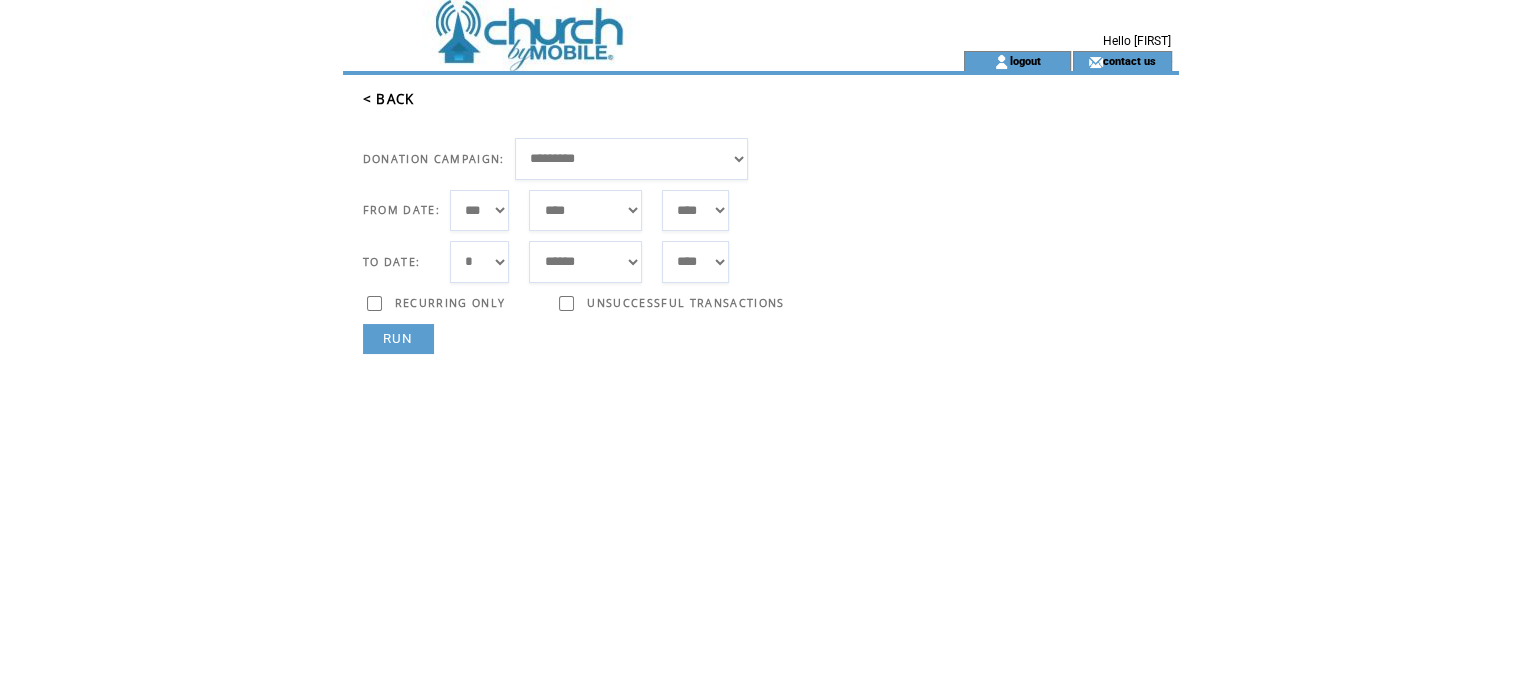click on "RUN" at bounding box center (398, 339) 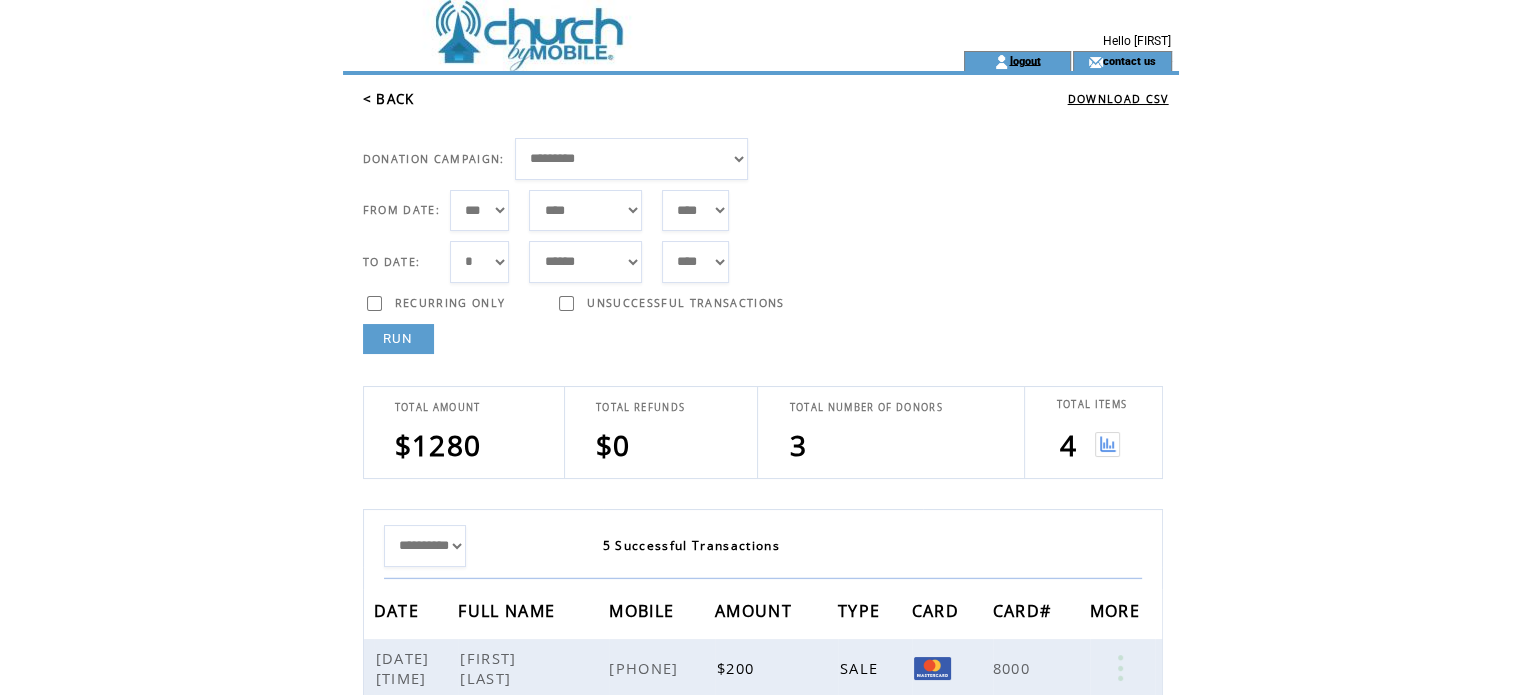 click on "logout" at bounding box center [1024, 60] 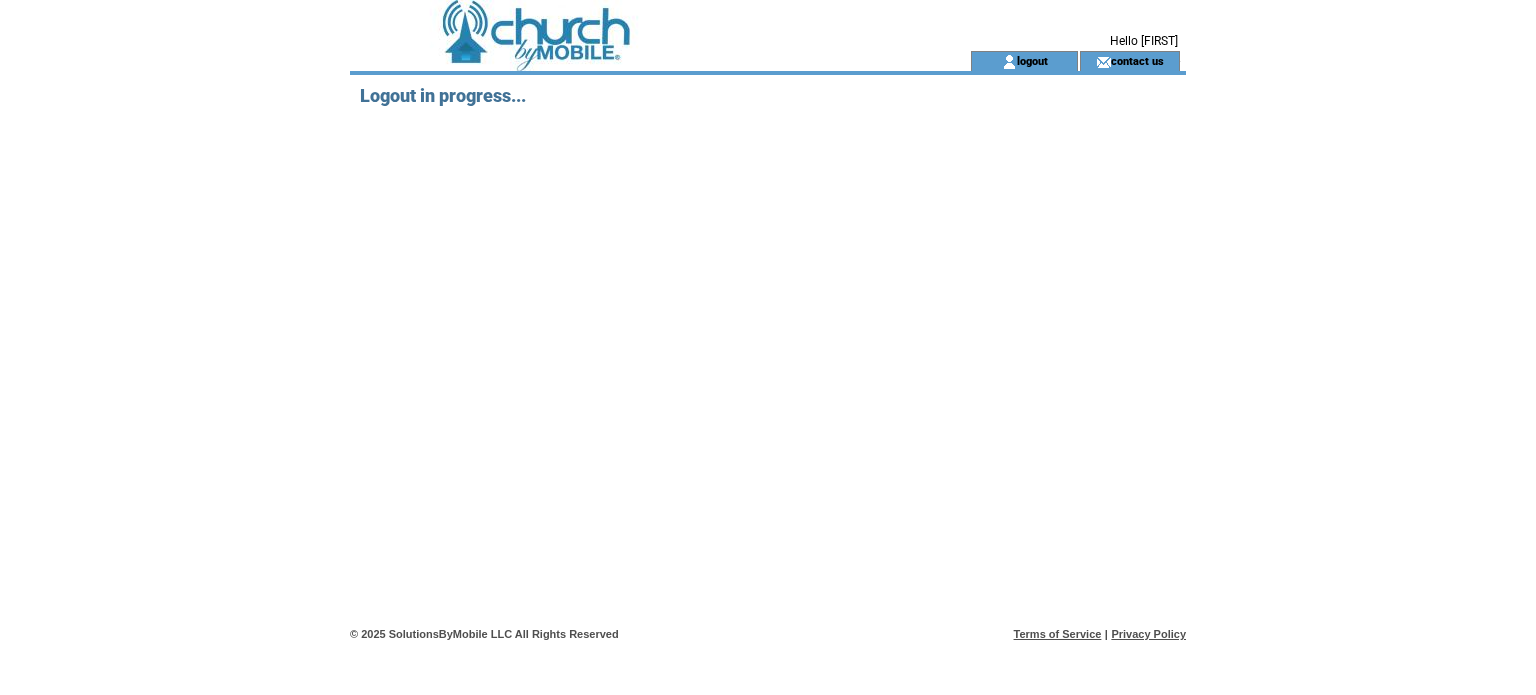 scroll, scrollTop: 0, scrollLeft: 0, axis: both 